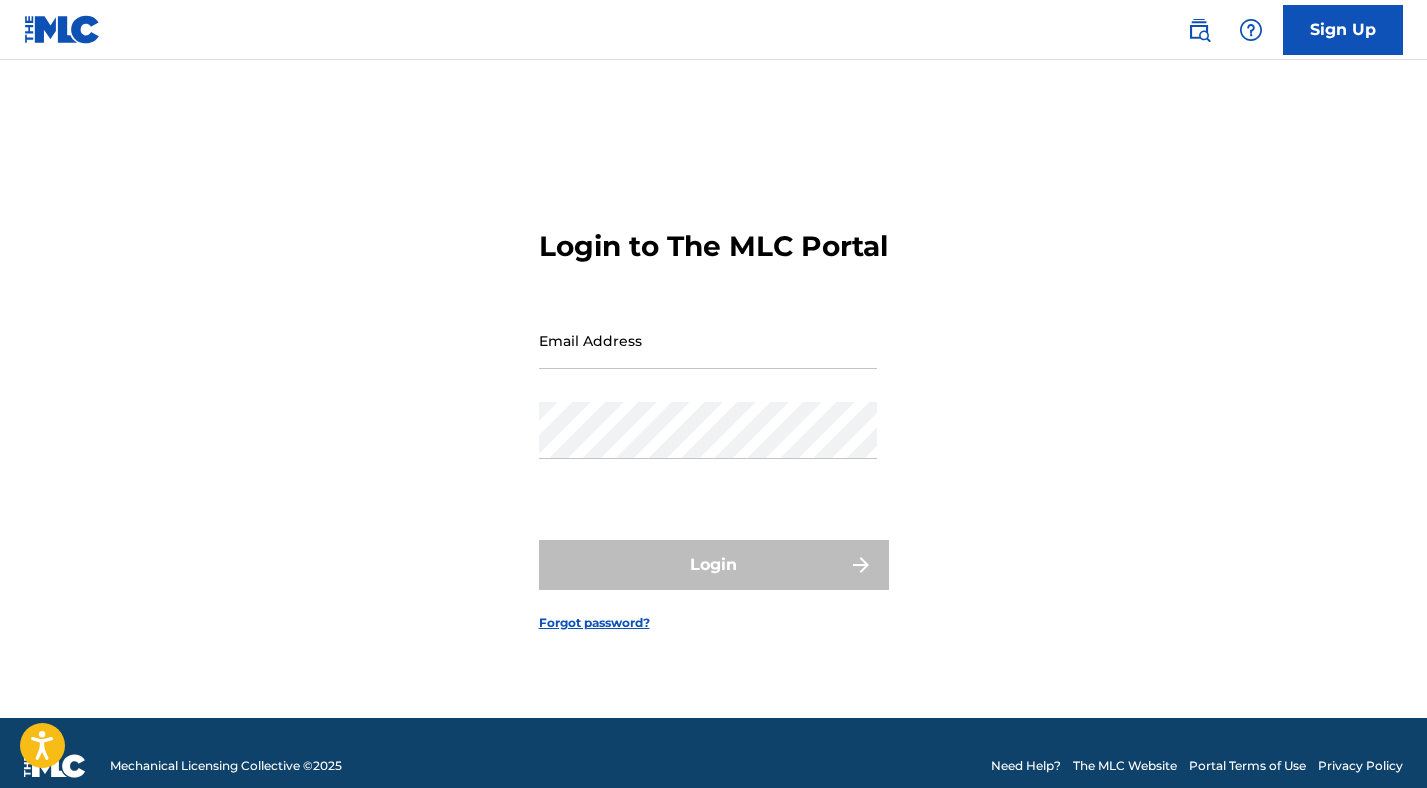 scroll, scrollTop: 0, scrollLeft: 0, axis: both 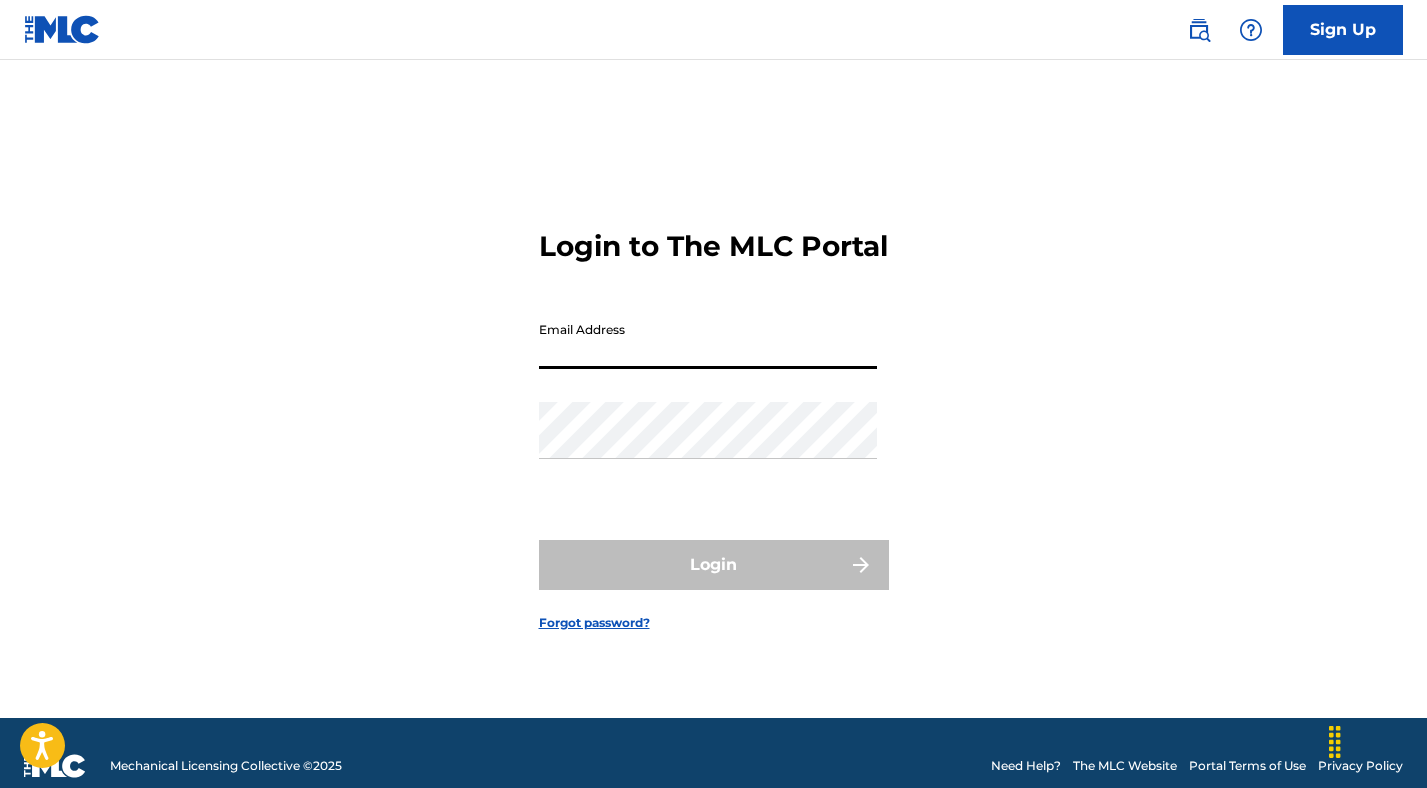 type on "[EMAIL]" 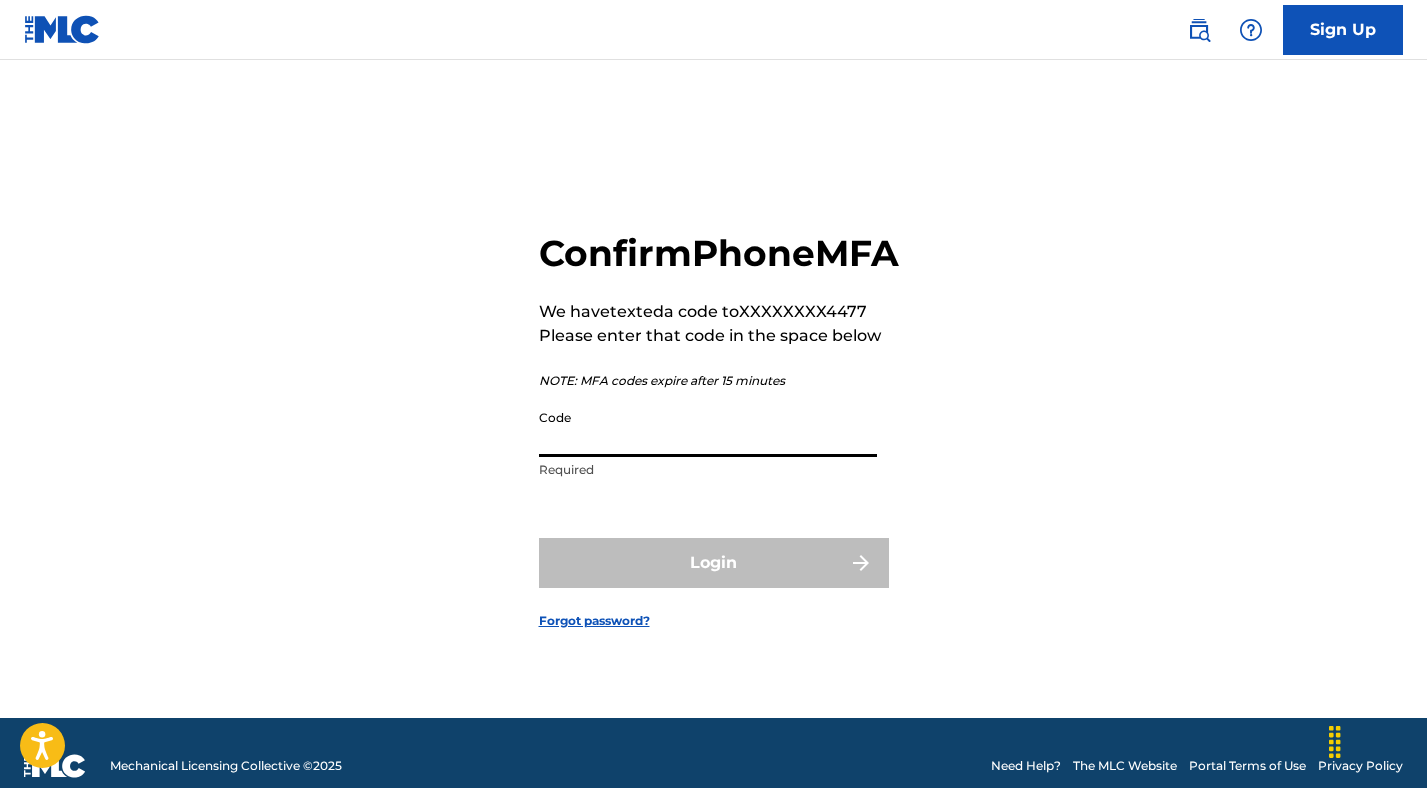 click on "Code" at bounding box center [708, 428] 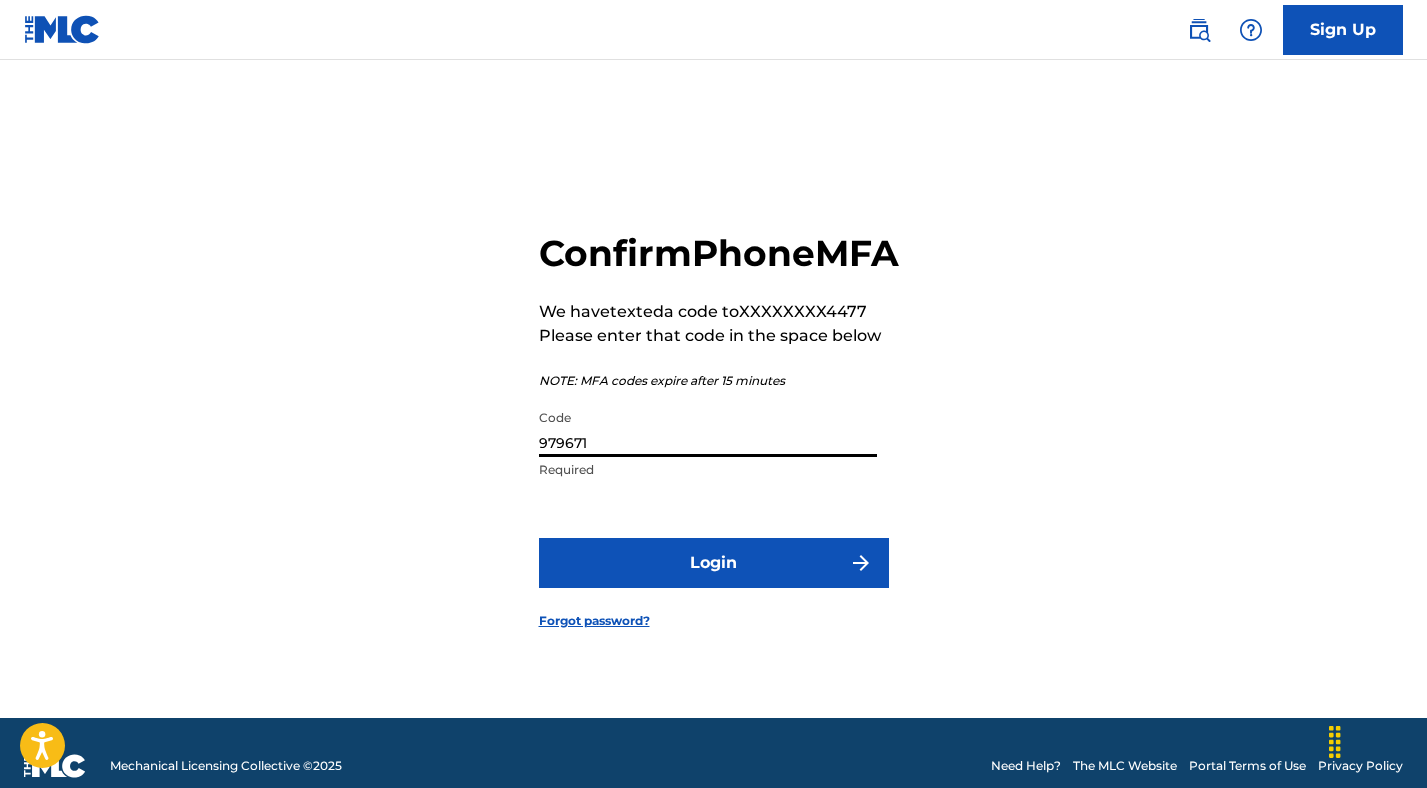 type on "979671" 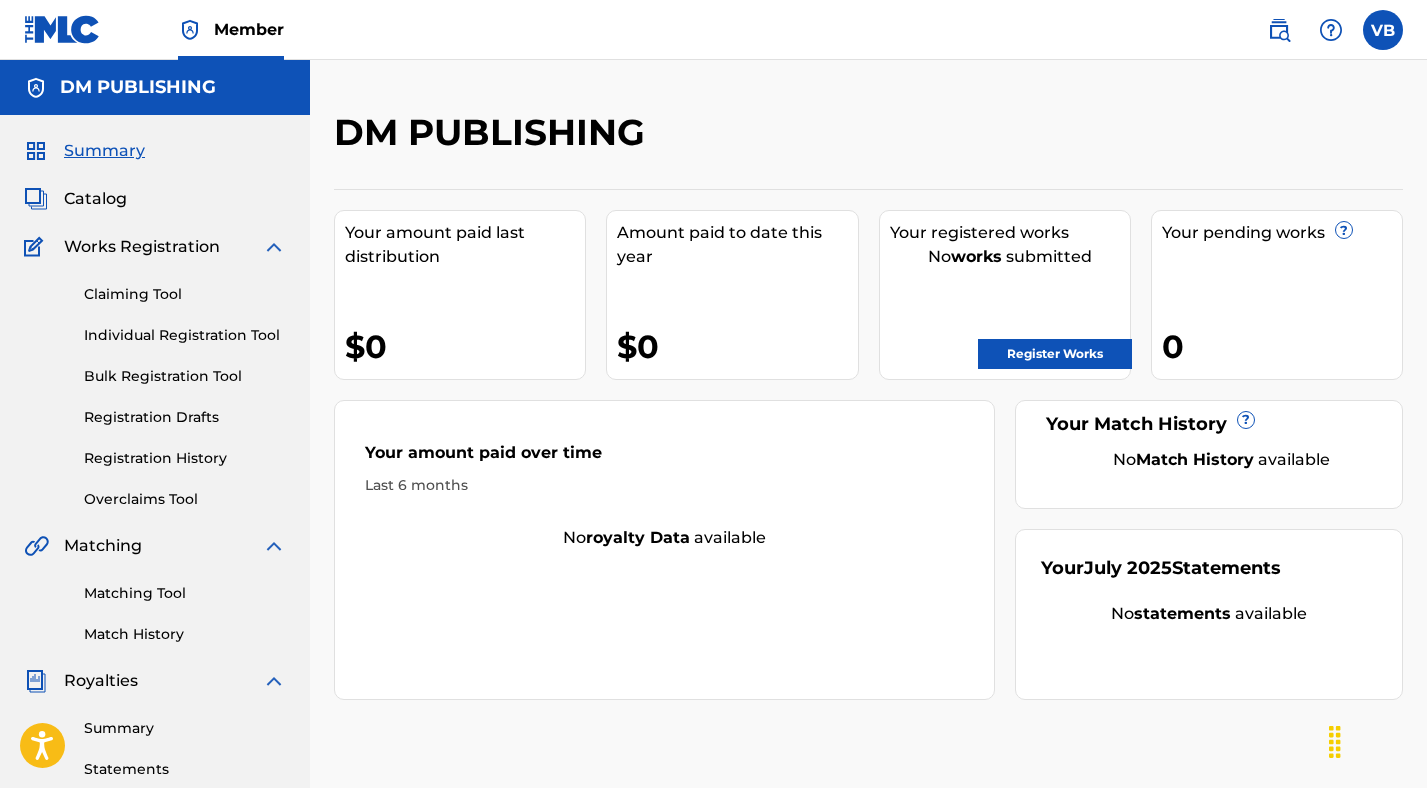 scroll, scrollTop: 0, scrollLeft: 0, axis: both 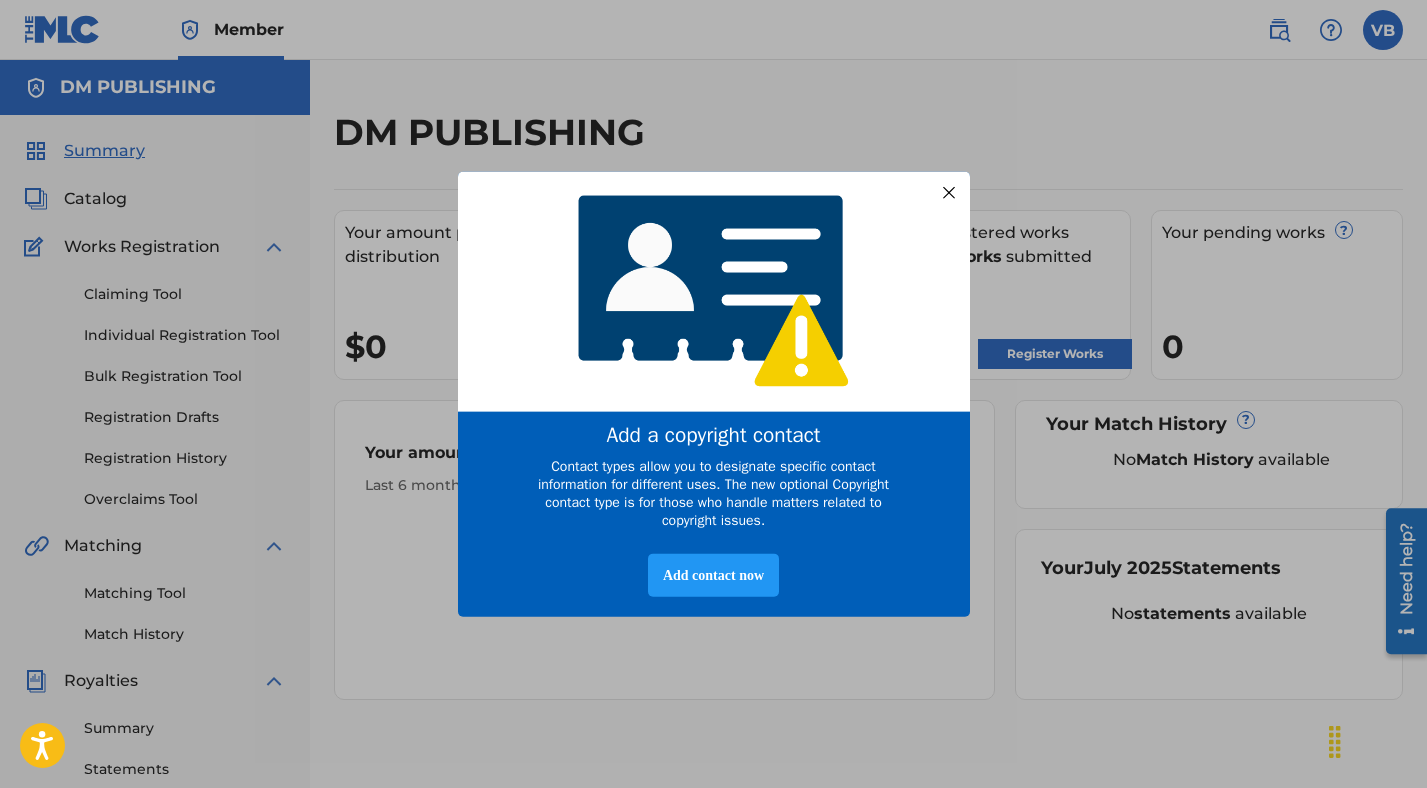 click at bounding box center [948, 192] 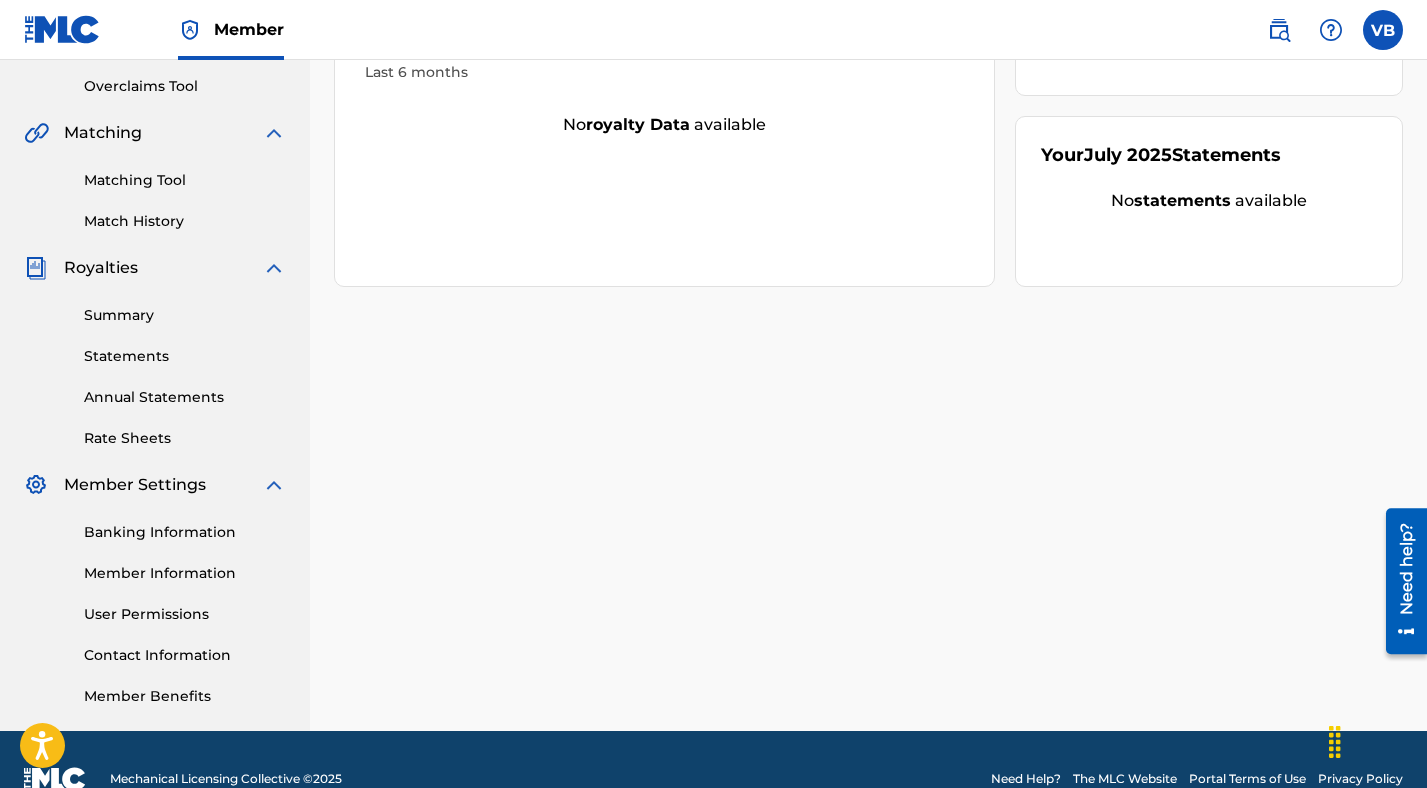 scroll, scrollTop: 452, scrollLeft: 0, axis: vertical 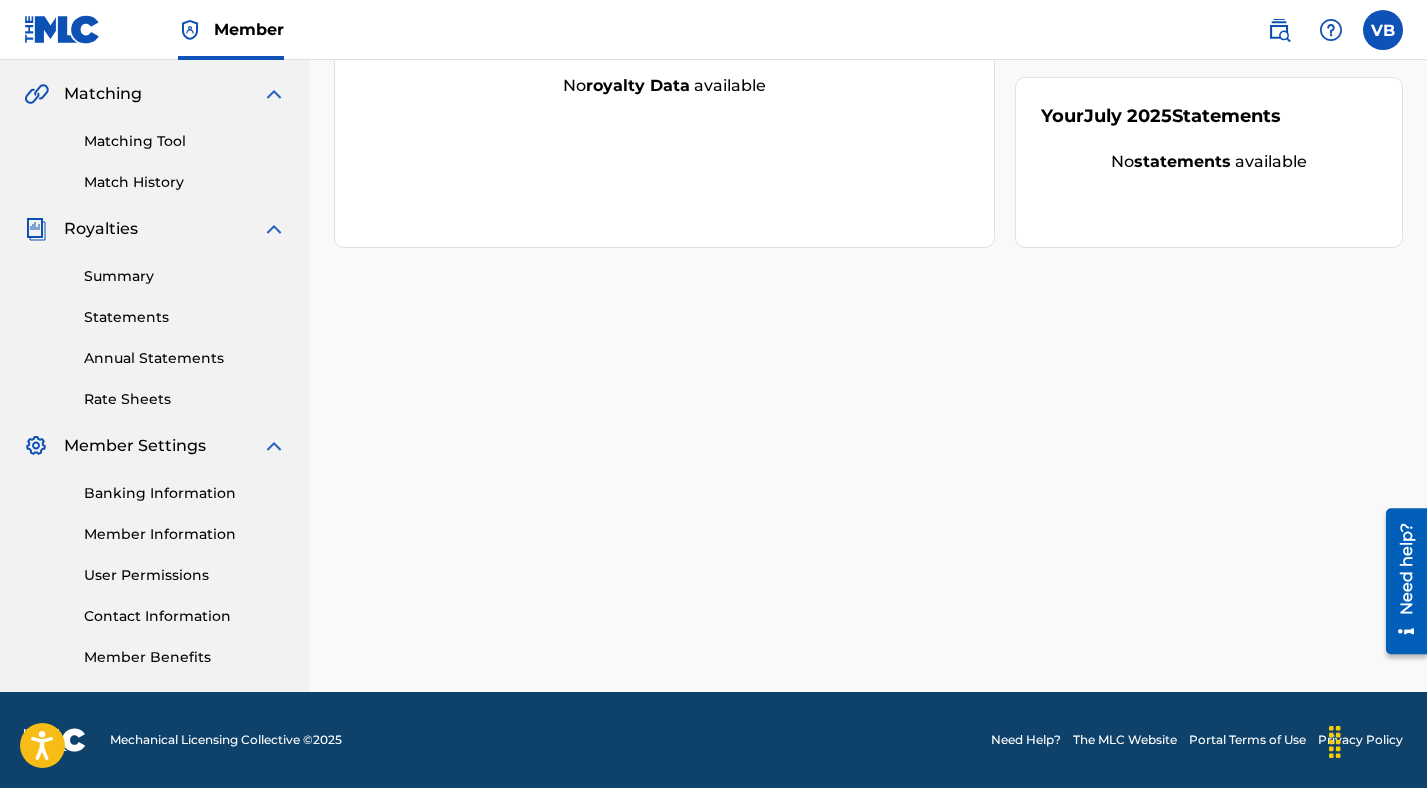 click on "Member Information" at bounding box center [185, 534] 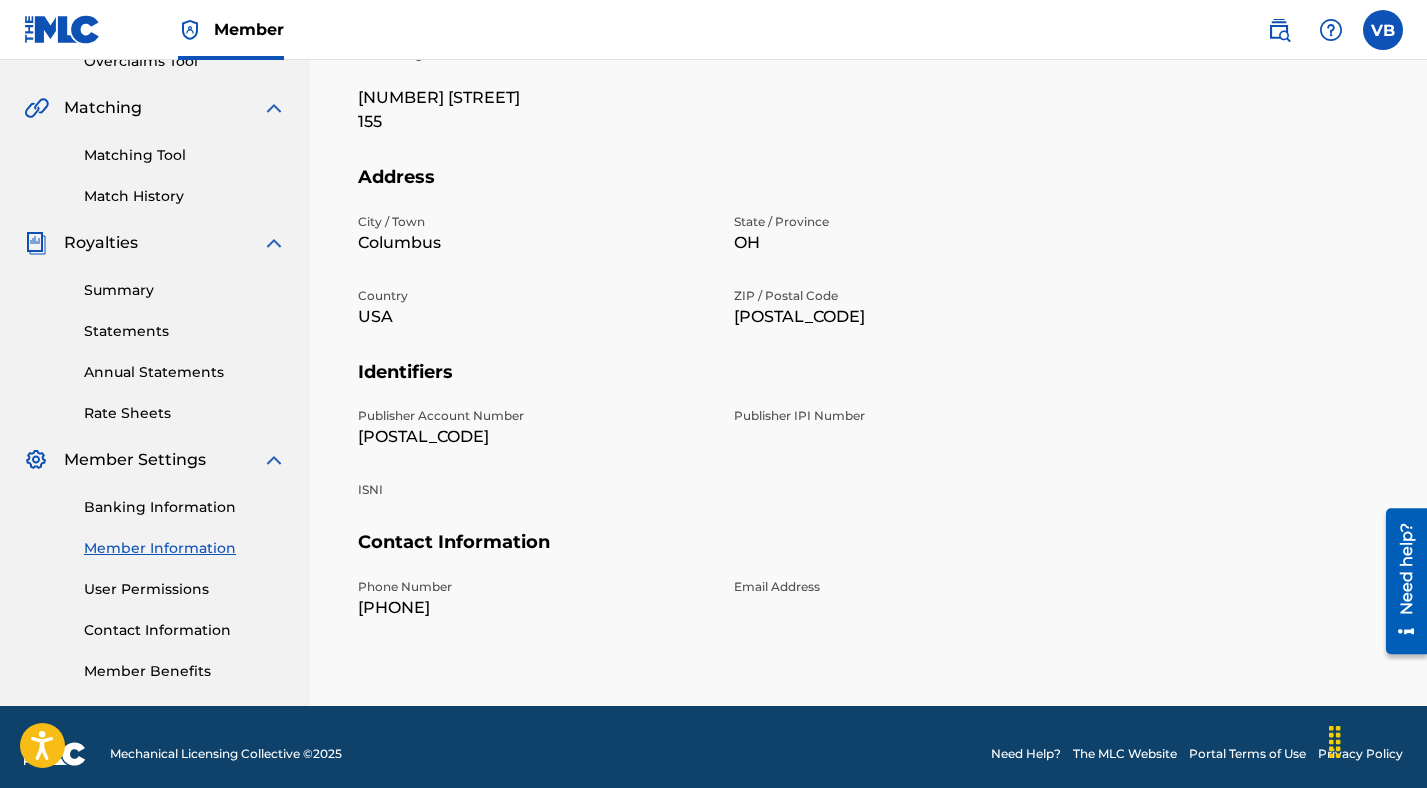 scroll, scrollTop: 452, scrollLeft: 0, axis: vertical 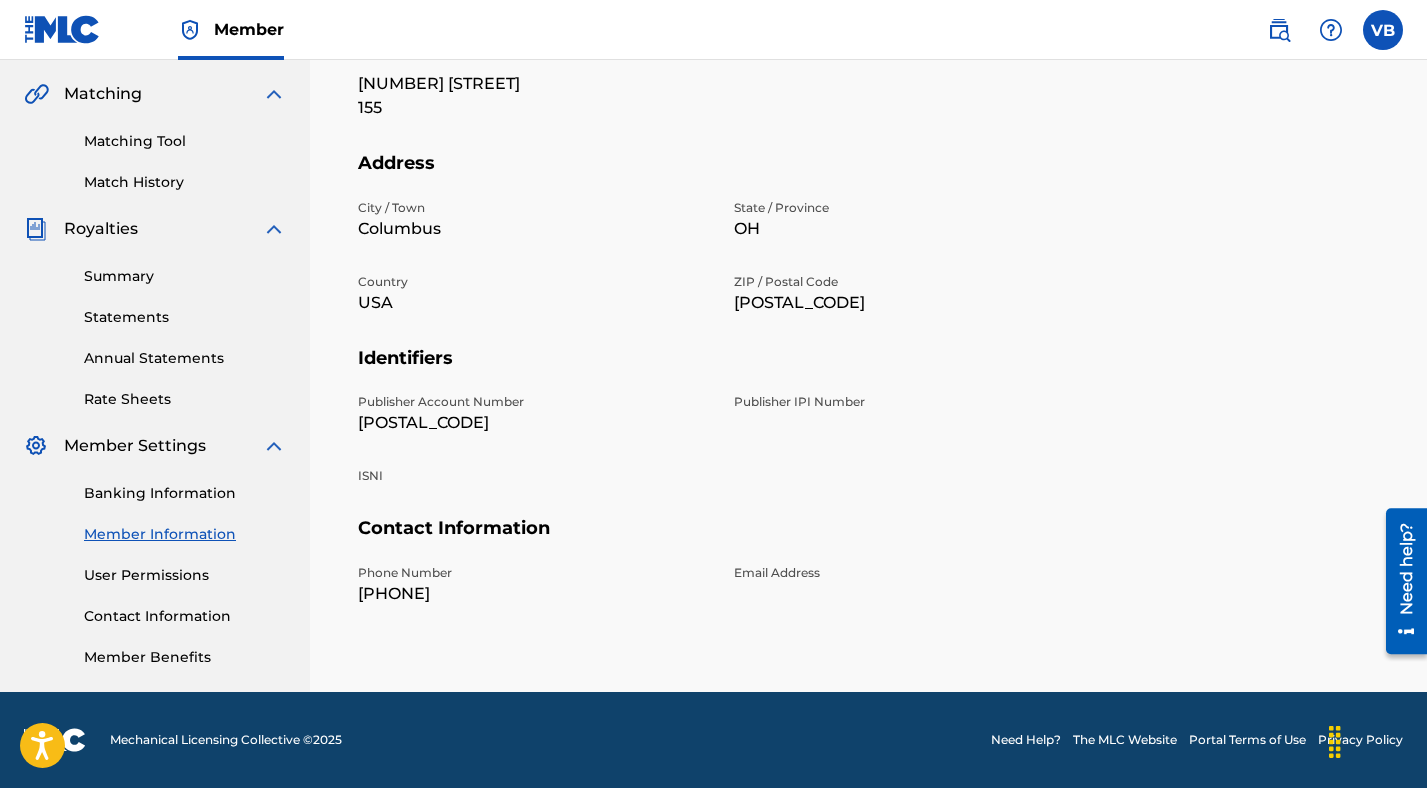 click on "ISNI" at bounding box center (534, 476) 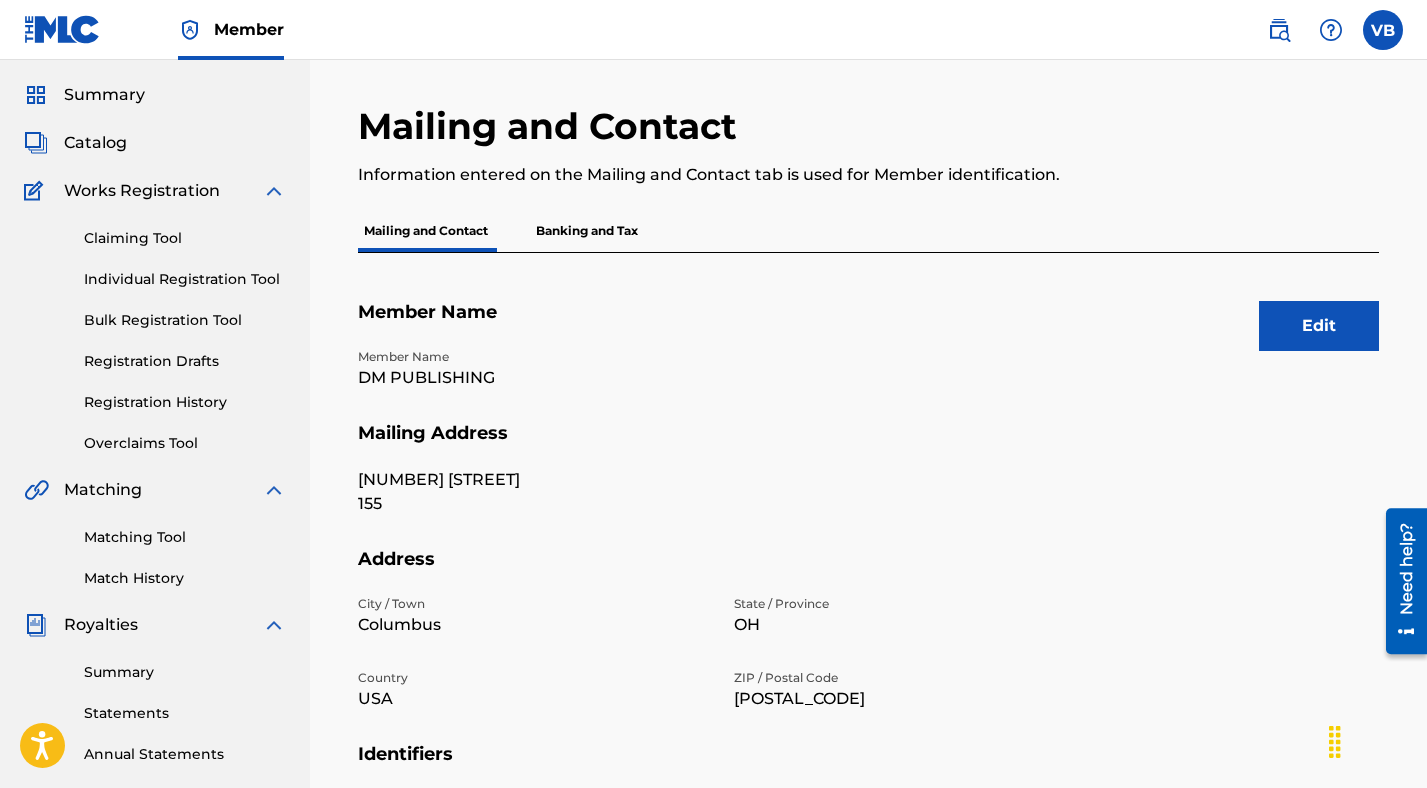 scroll, scrollTop: 0, scrollLeft: 0, axis: both 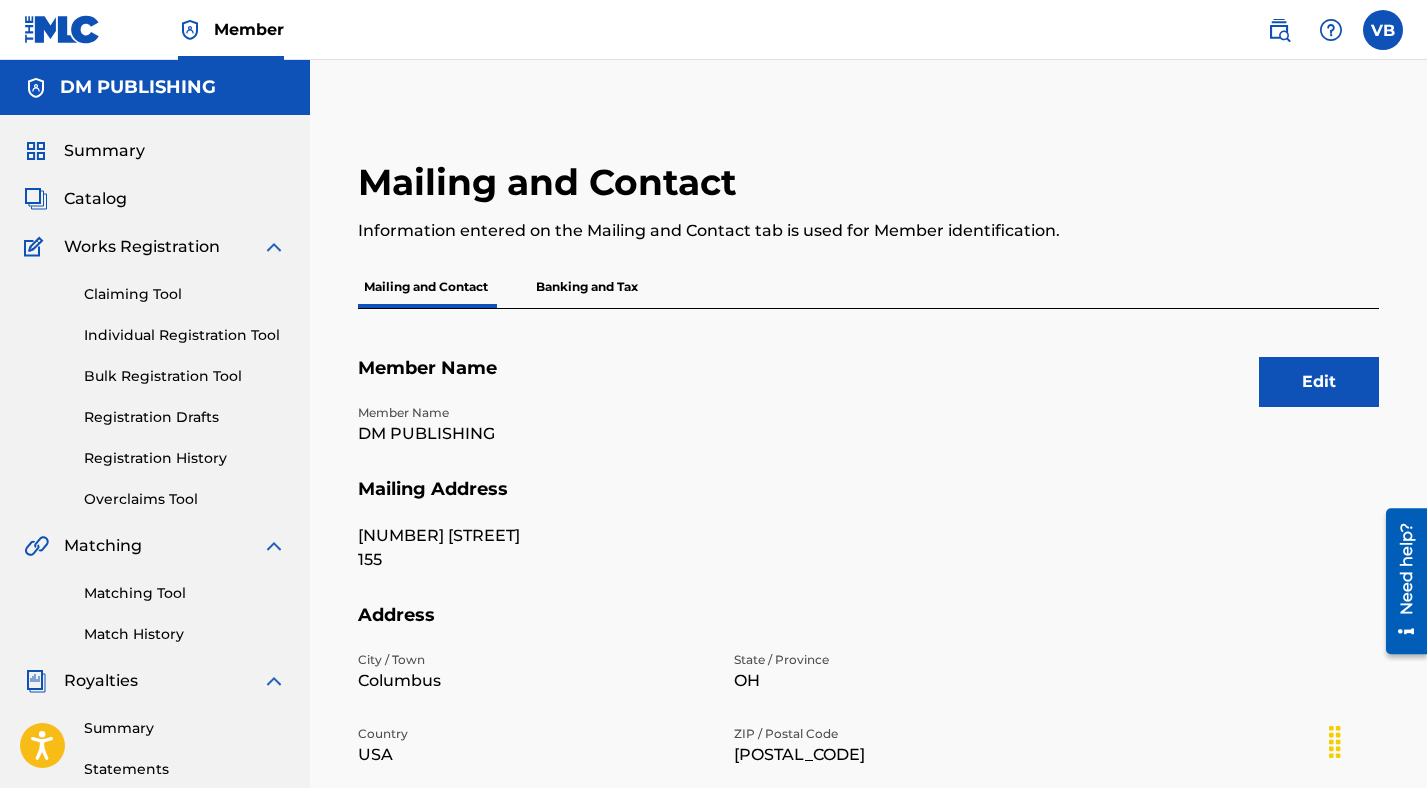 click at bounding box center [1383, 30] 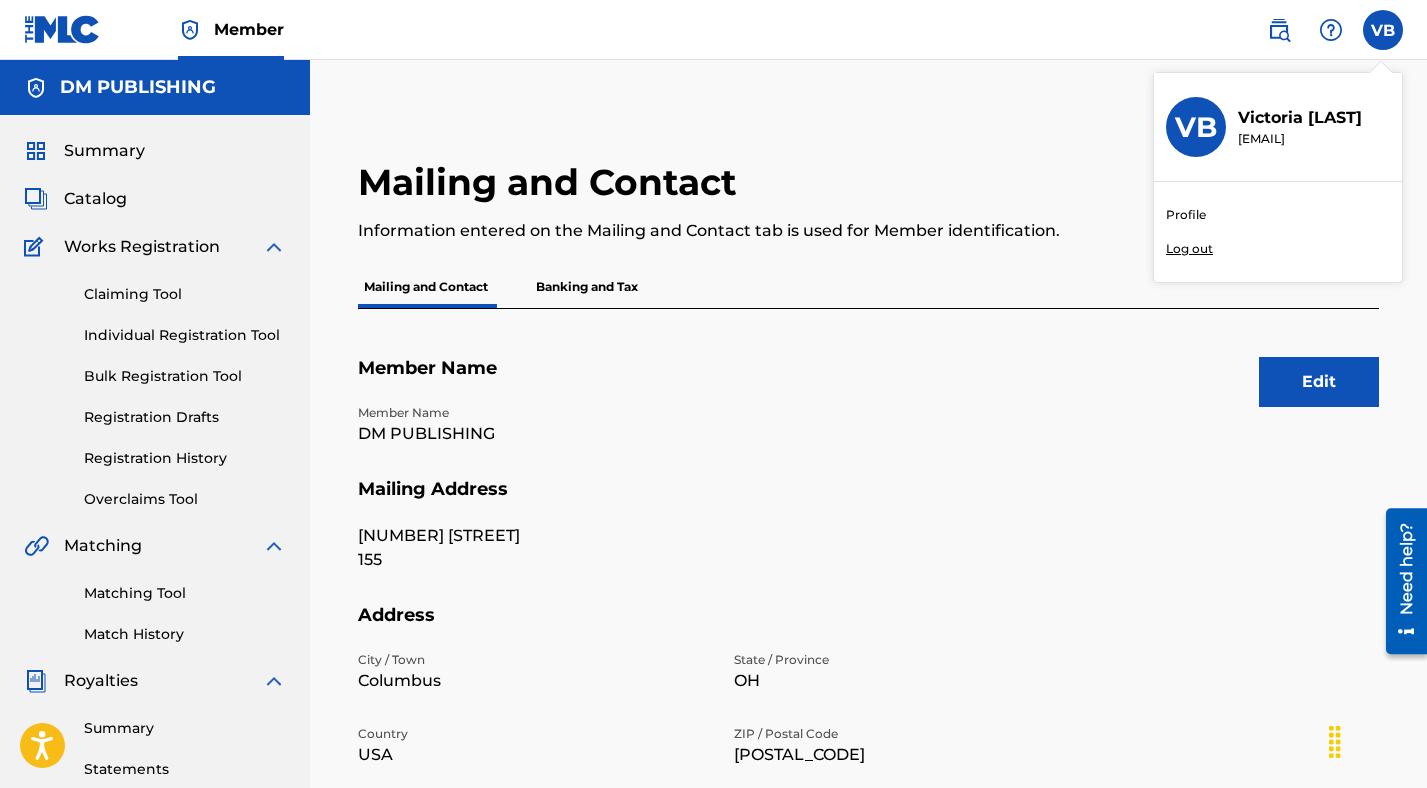click on "VB VB Victoria [LAST] [EMAIL] Profile Log out" at bounding box center [1383, 30] 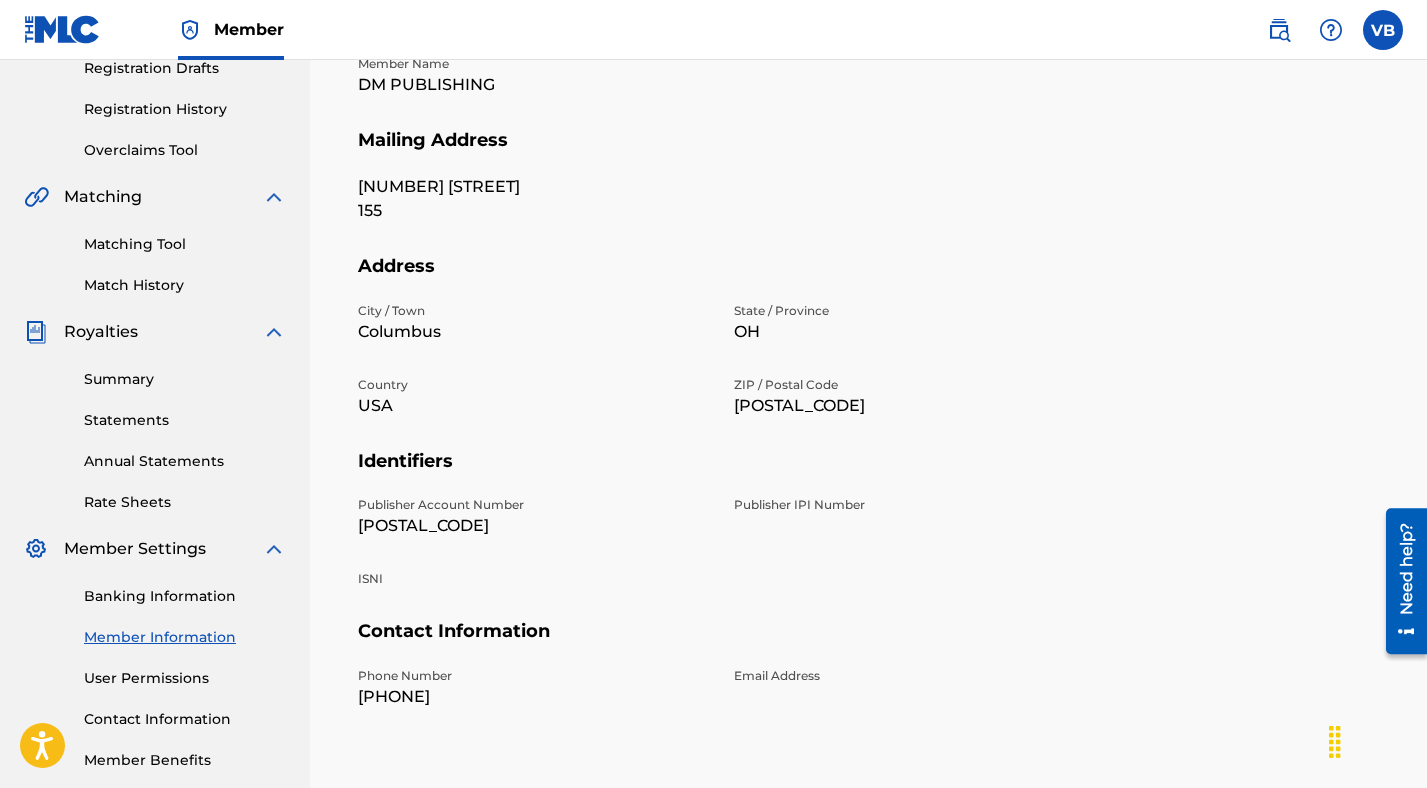 scroll, scrollTop: 351, scrollLeft: 0, axis: vertical 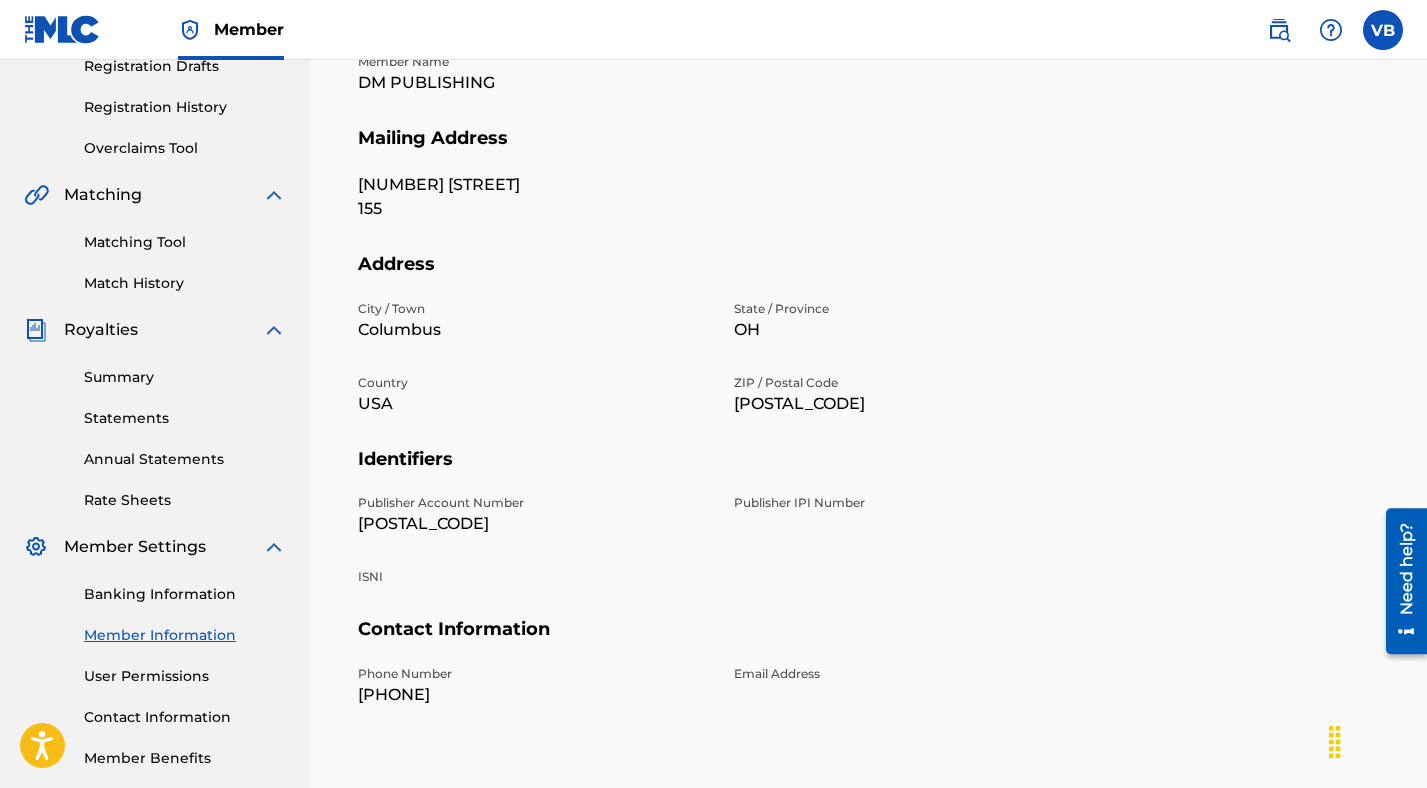 click on "User Permissions" at bounding box center (185, 676) 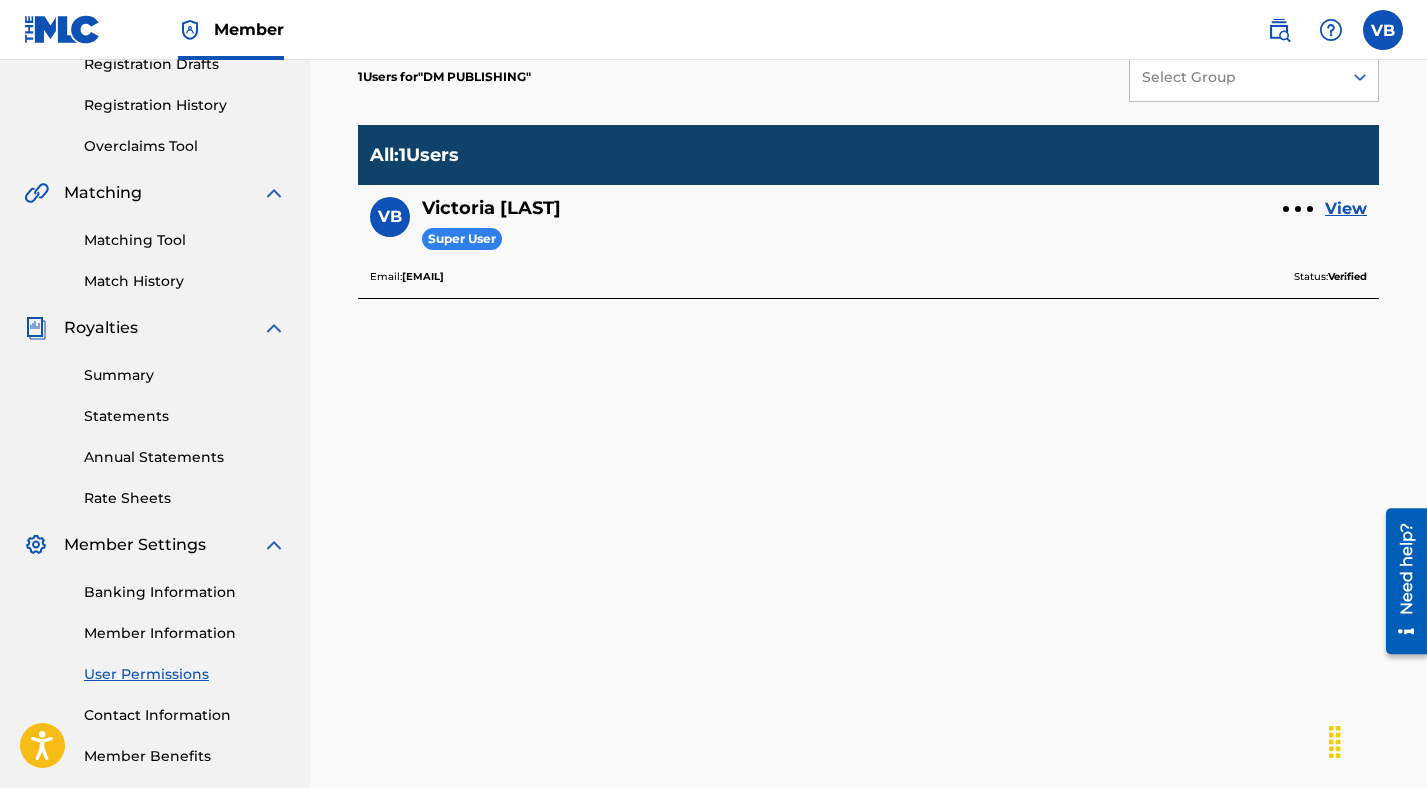scroll, scrollTop: 357, scrollLeft: 0, axis: vertical 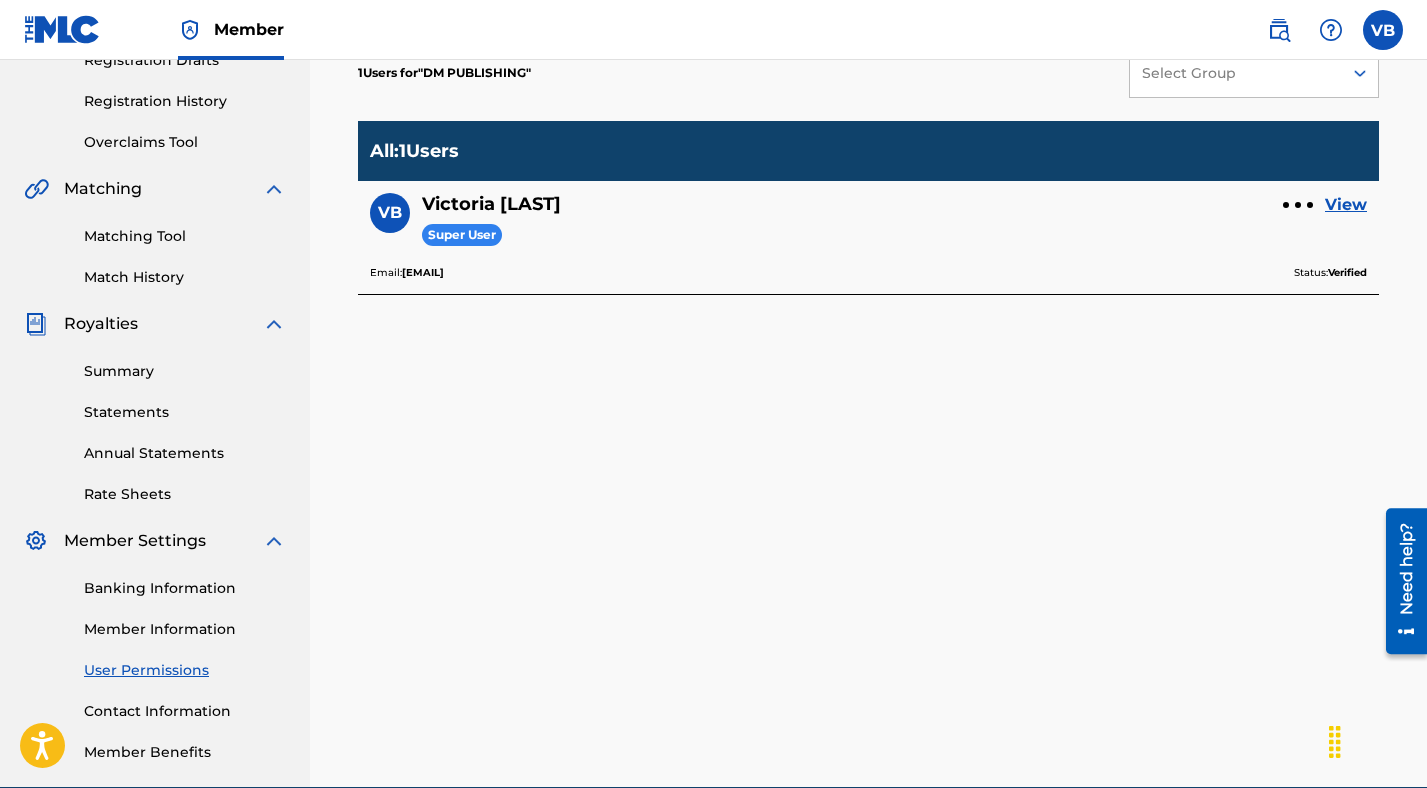 click on "Member Information" at bounding box center (185, 629) 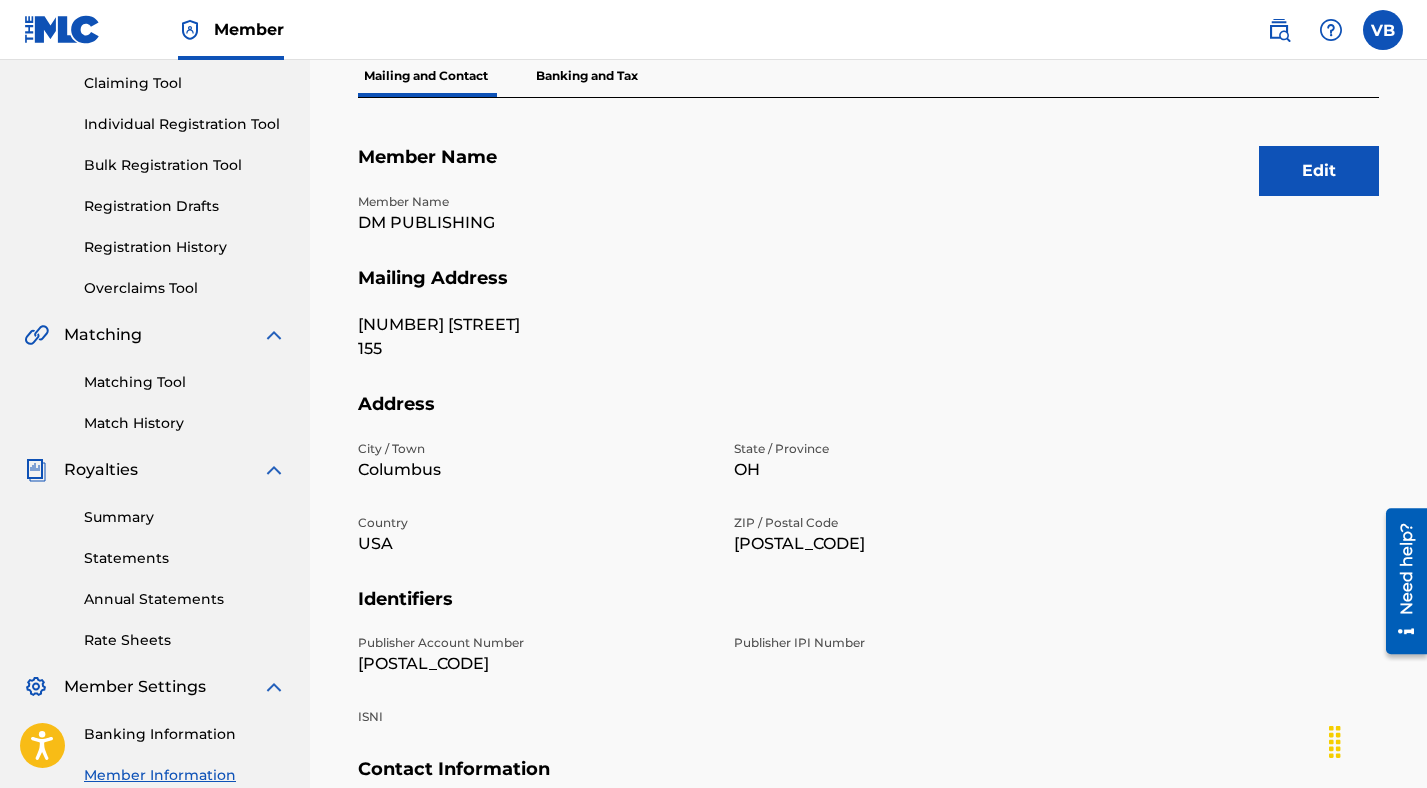 scroll, scrollTop: 0, scrollLeft: 0, axis: both 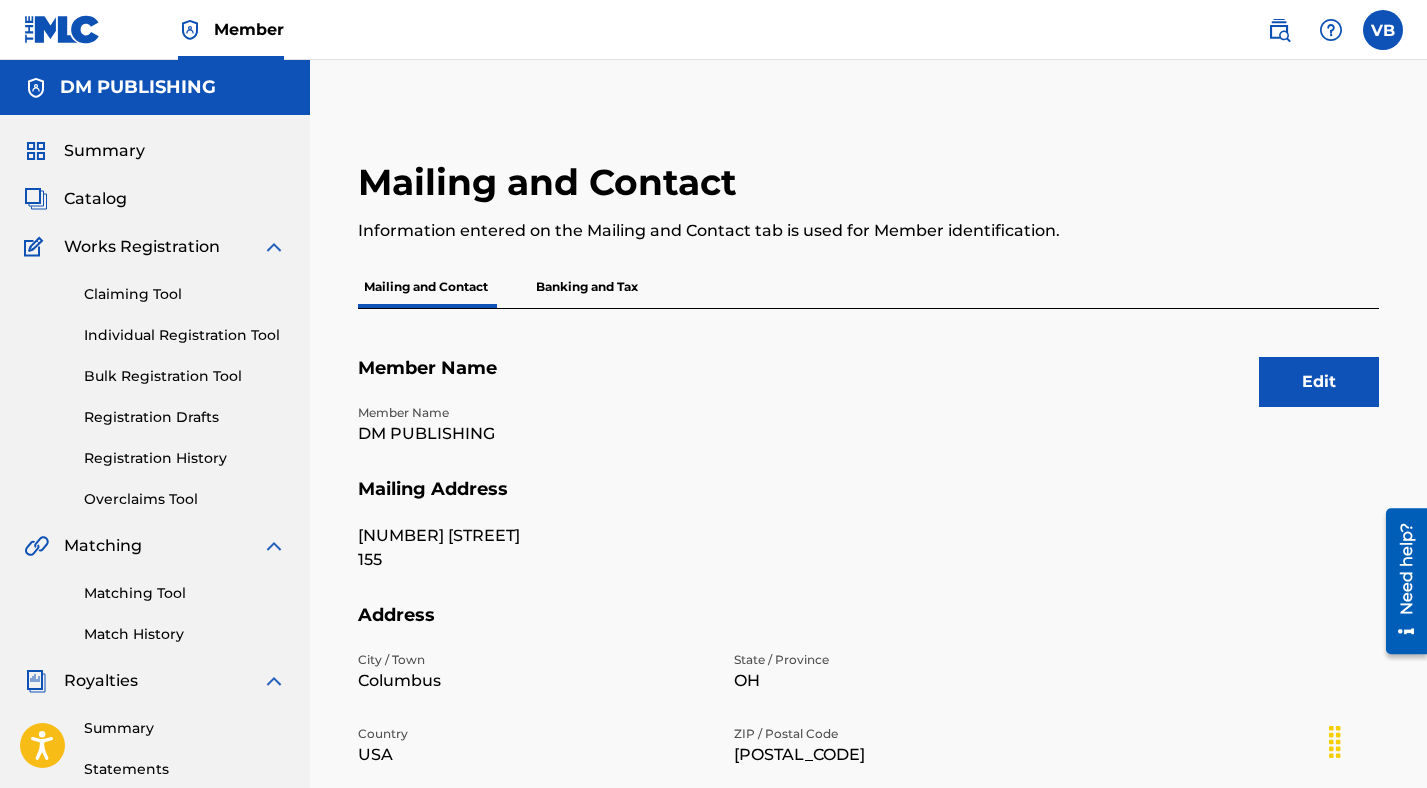 click on "Banking and Tax" at bounding box center [587, 287] 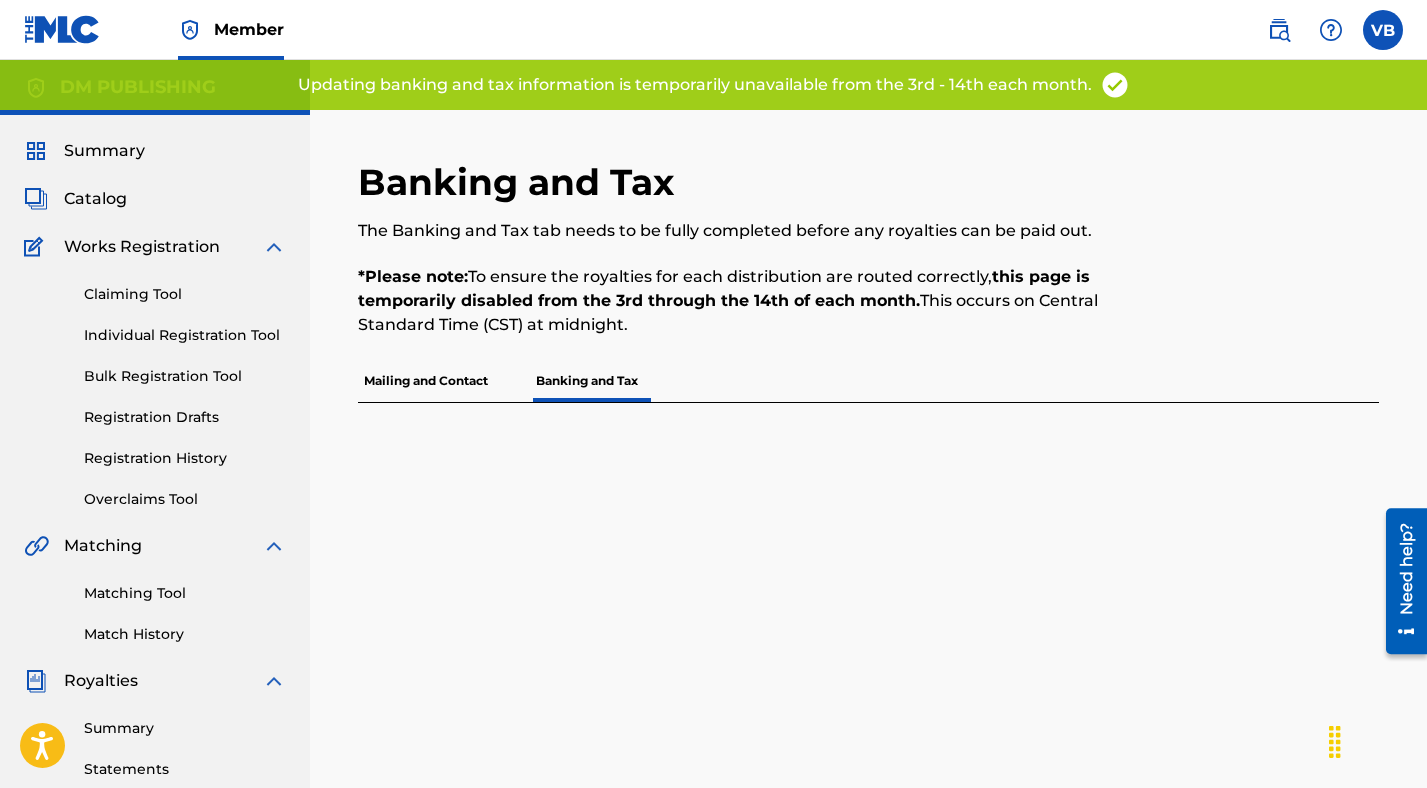 click on "Mailing and Contact" at bounding box center (426, 381) 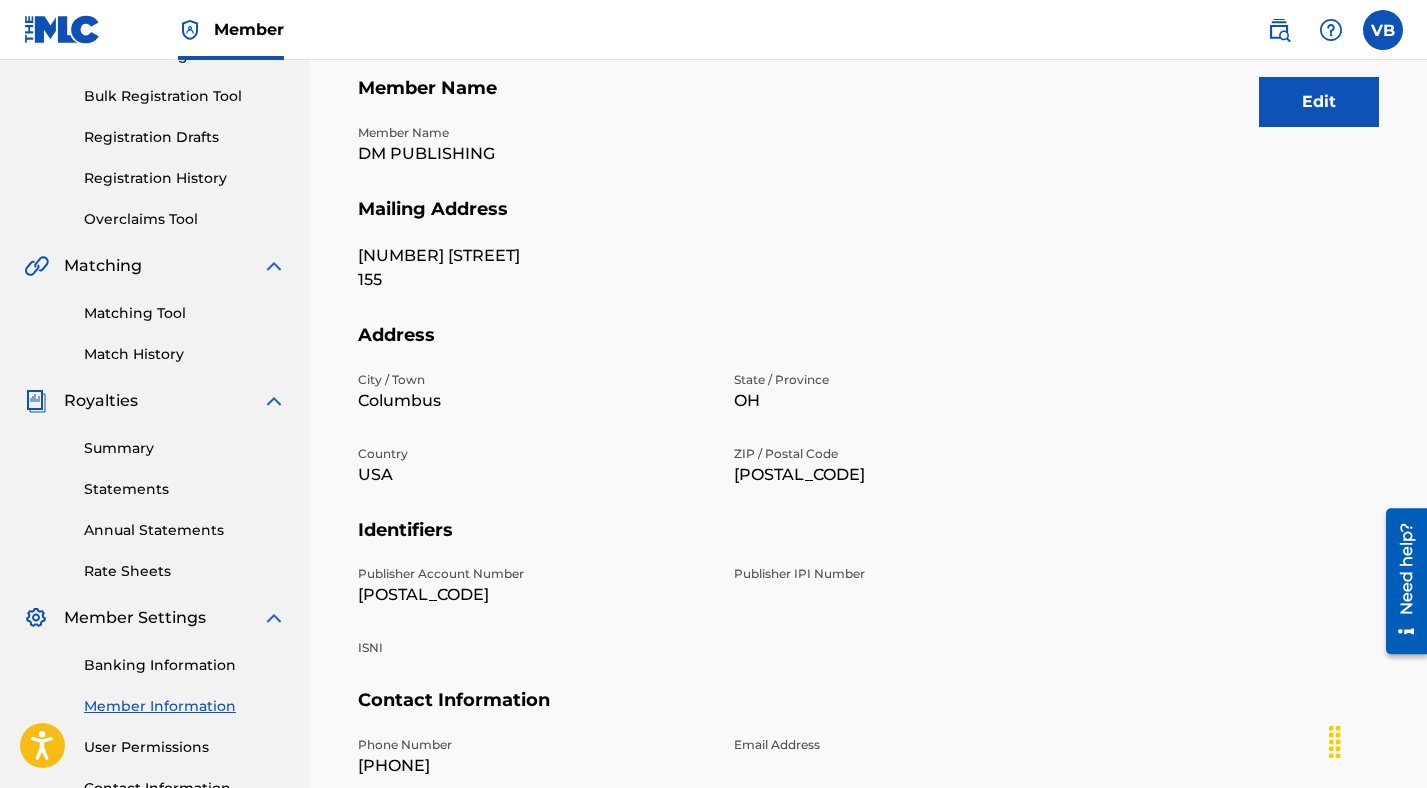 scroll, scrollTop: 452, scrollLeft: 0, axis: vertical 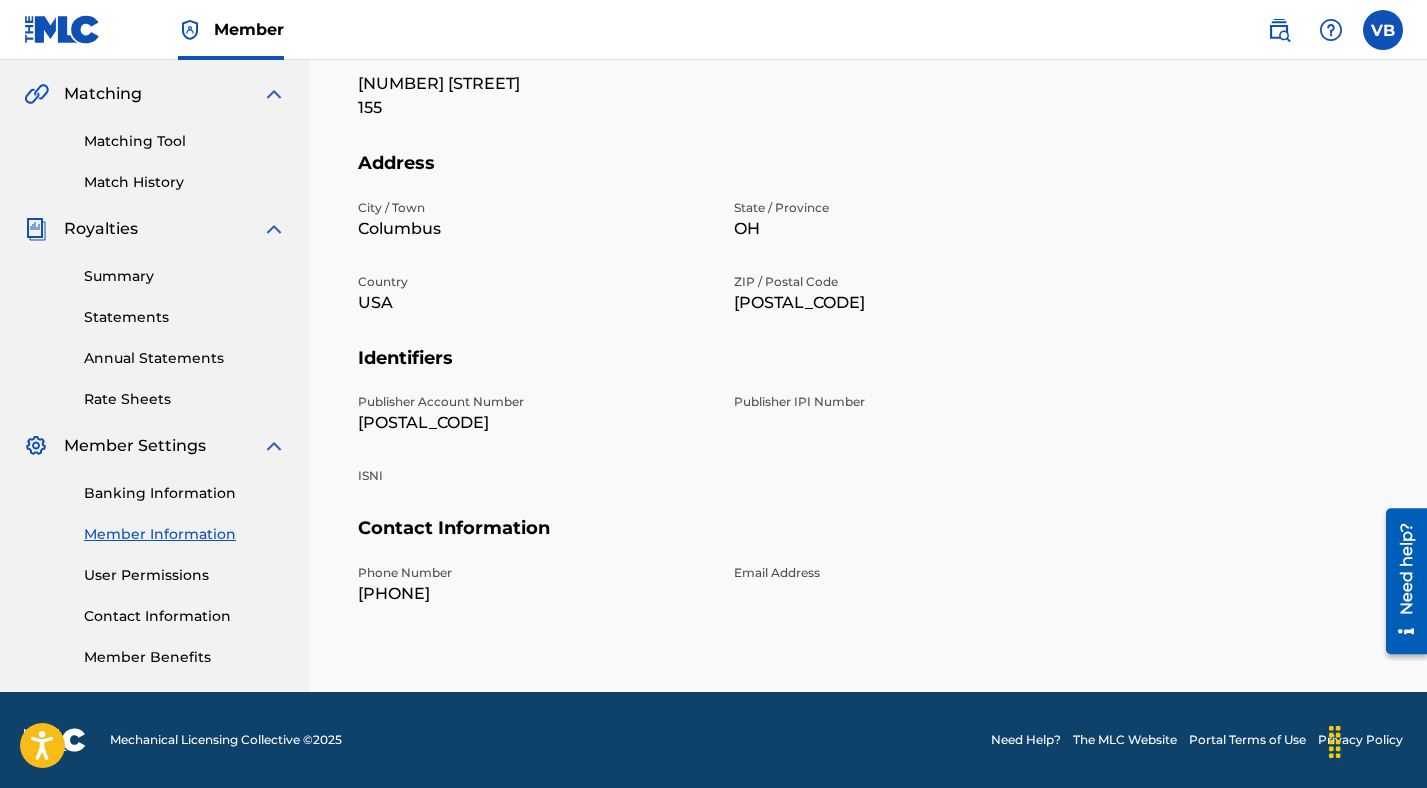 click on "[POSTAL_CODE]" at bounding box center [534, 423] 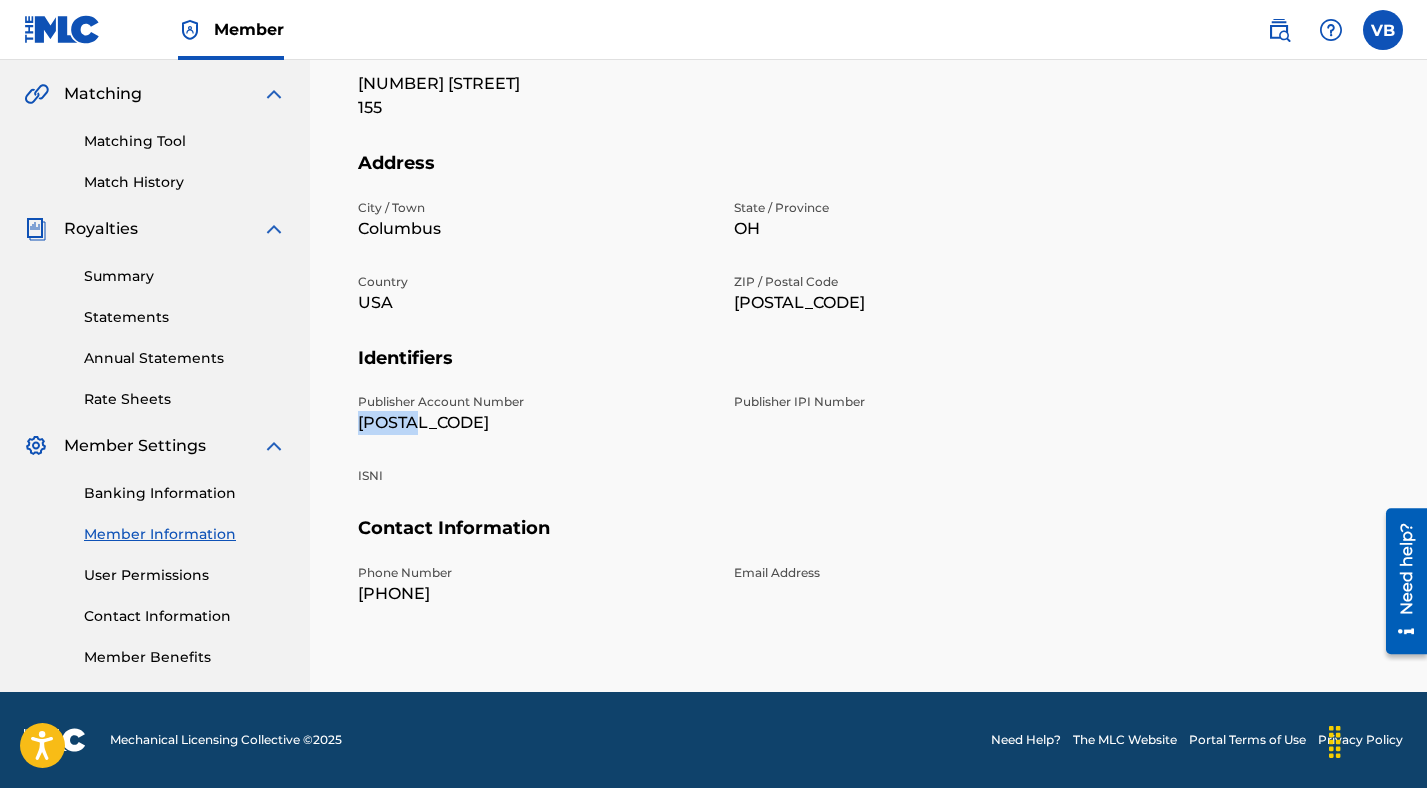 drag, startPoint x: 435, startPoint y: 423, endPoint x: 353, endPoint y: 425, distance: 82.02438 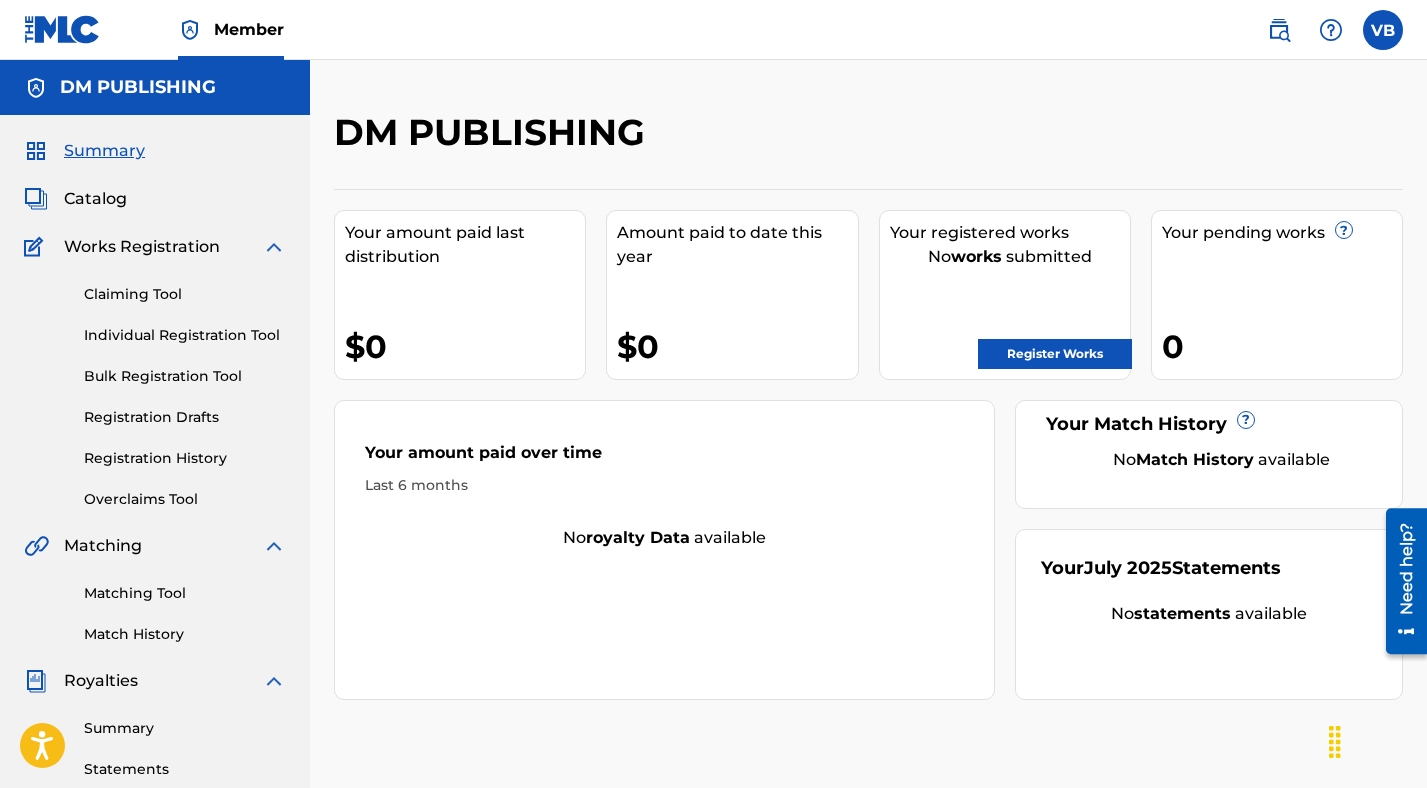 click at bounding box center [62, 29] 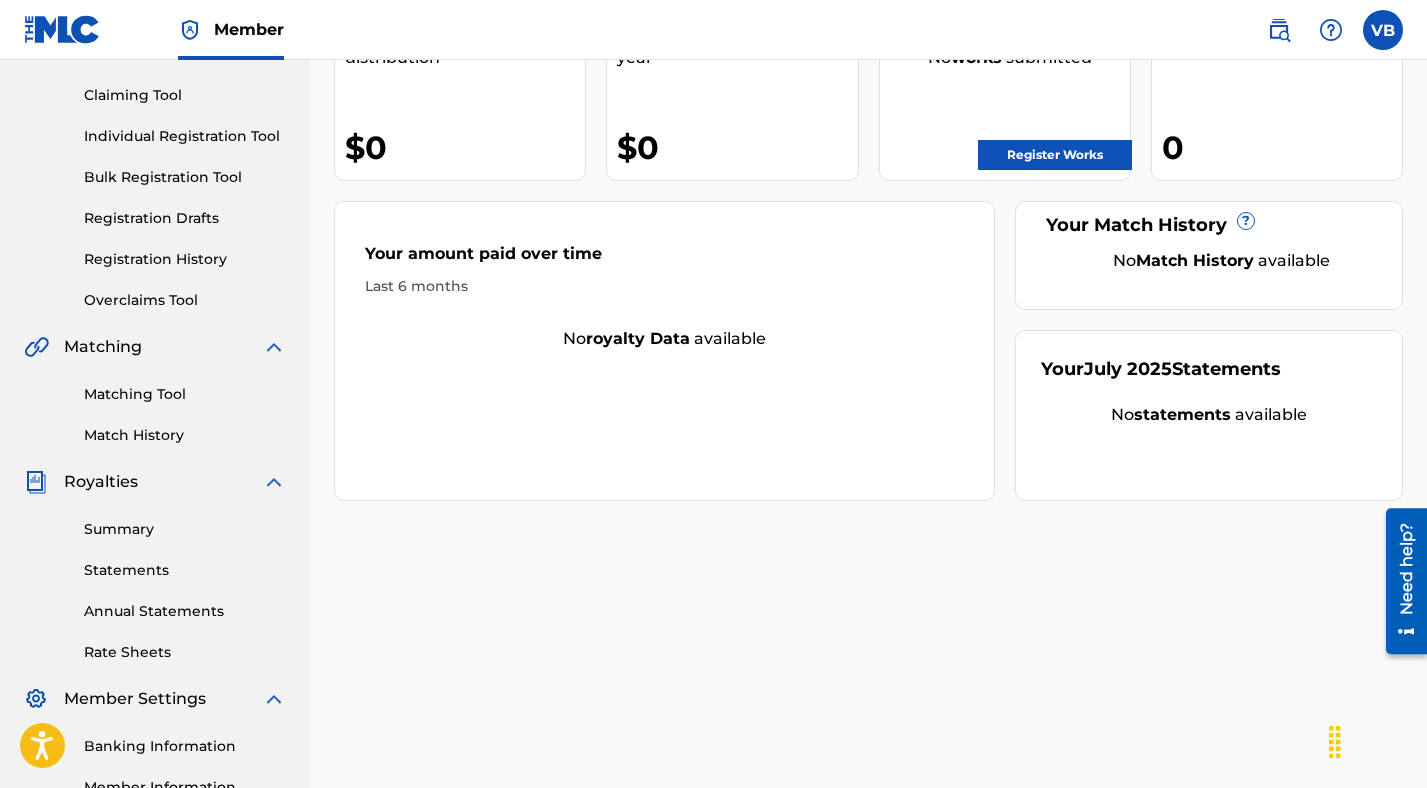 scroll, scrollTop: 452, scrollLeft: 0, axis: vertical 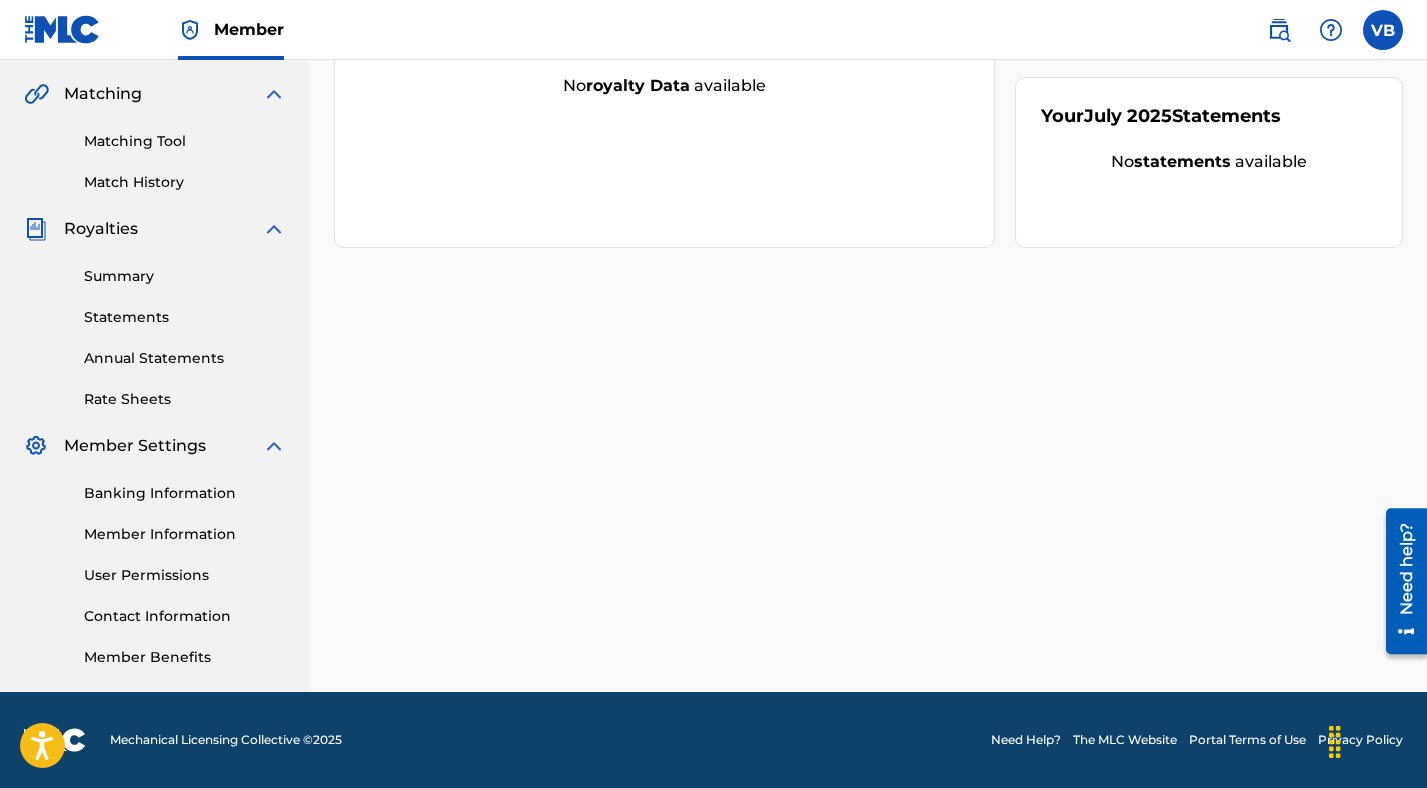 click on "Member Information" at bounding box center (185, 534) 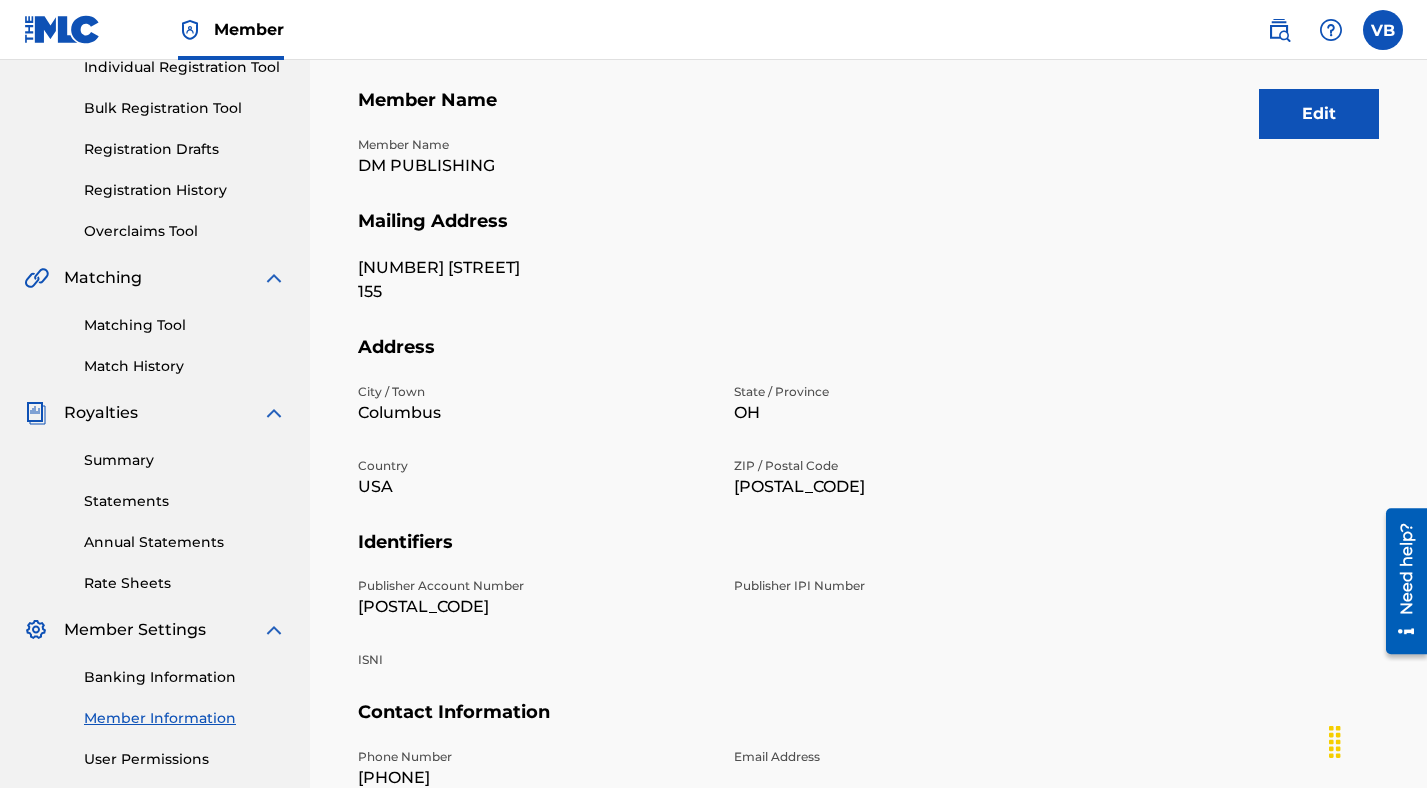 scroll, scrollTop: 452, scrollLeft: 0, axis: vertical 